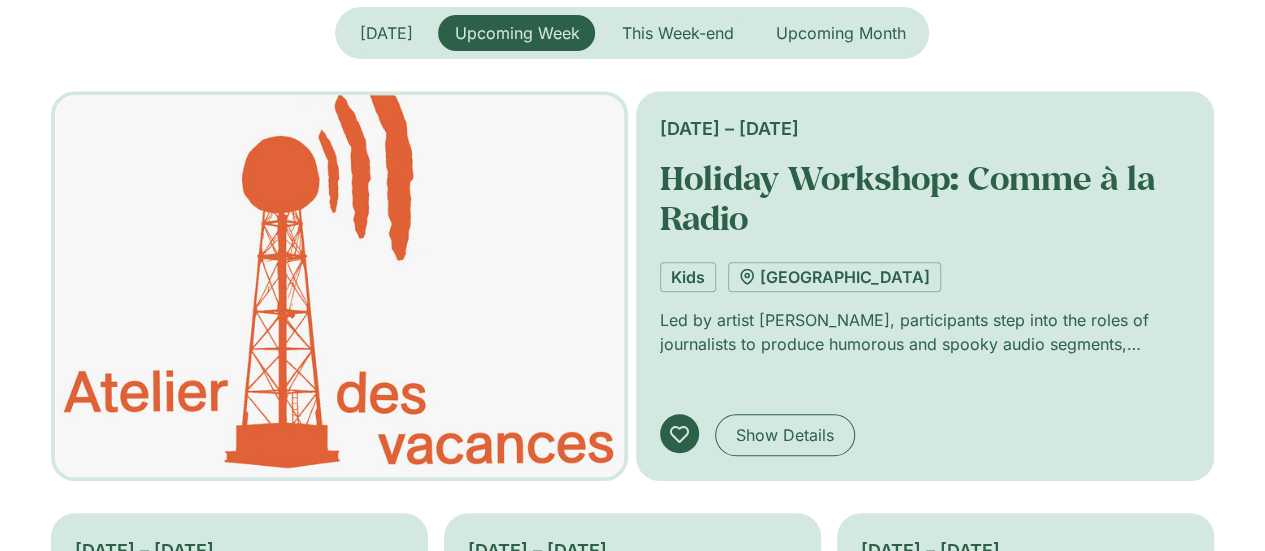 scroll, scrollTop: 470, scrollLeft: 0, axis: vertical 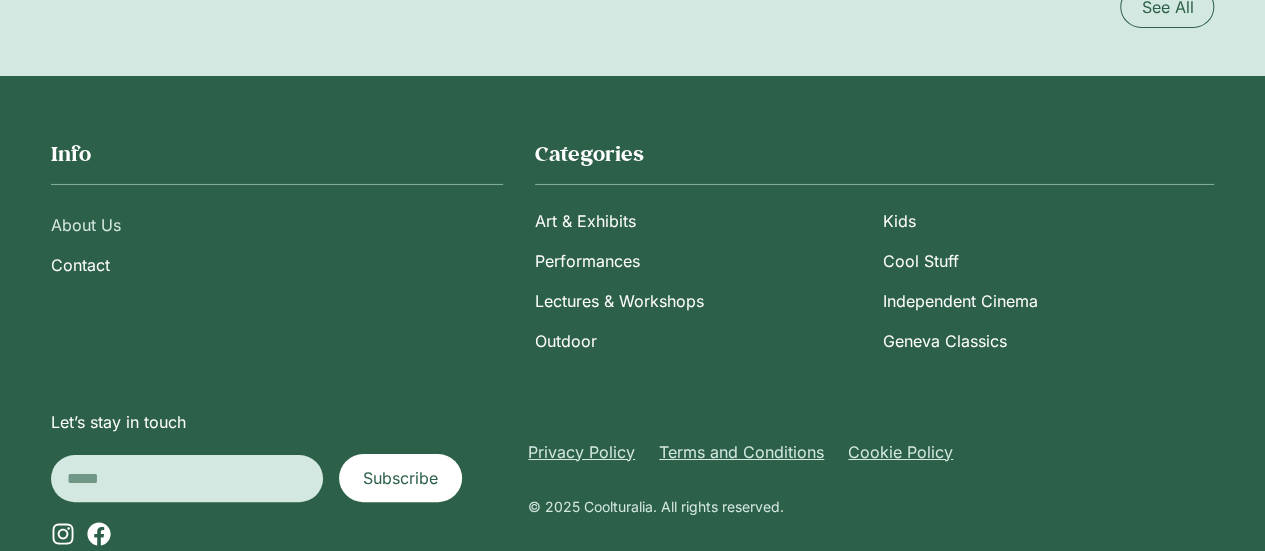 click on "About Us" 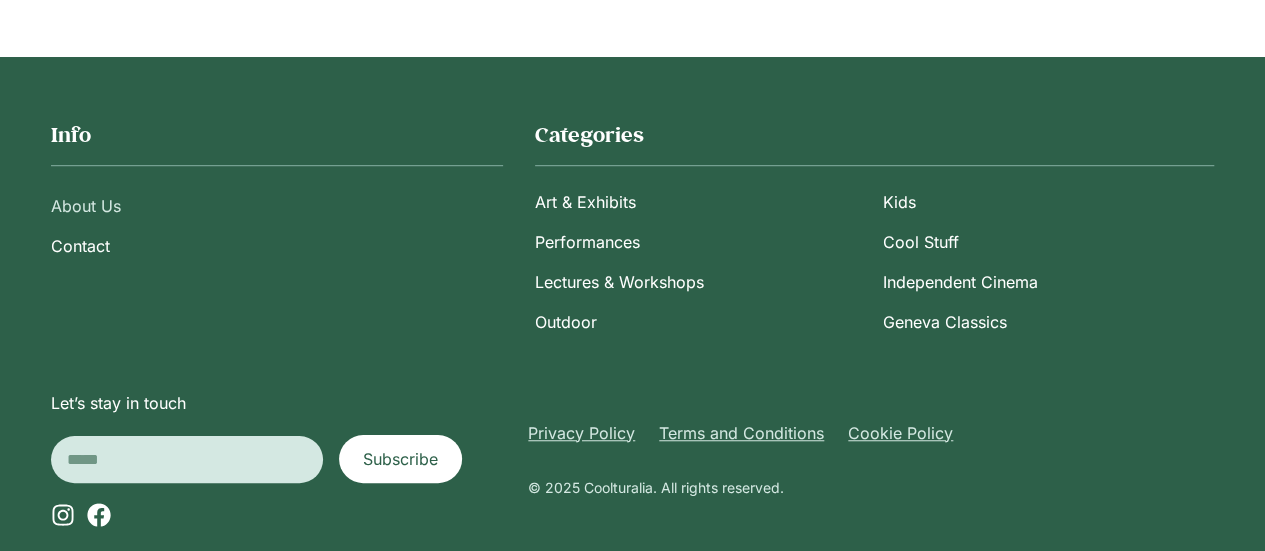 scroll, scrollTop: 584, scrollLeft: 0, axis: vertical 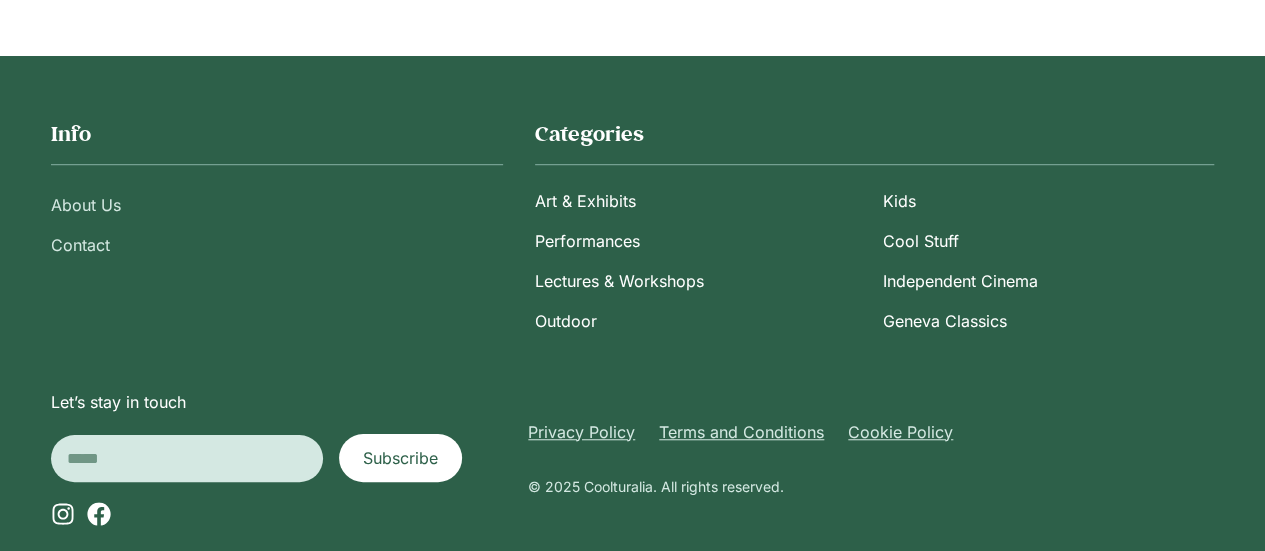 click on "Contact" 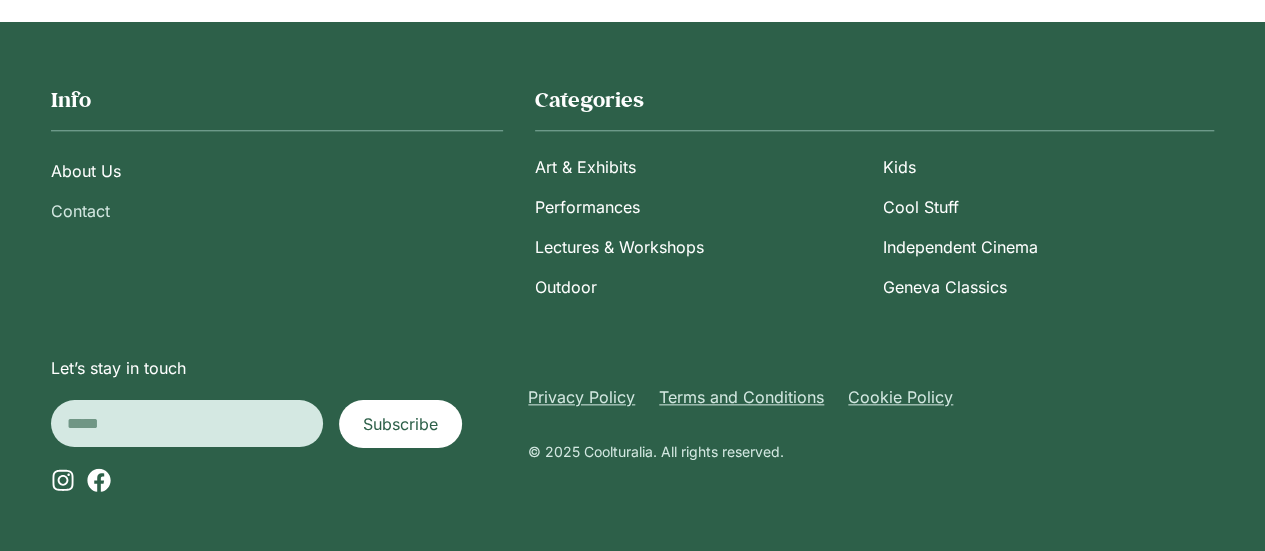 scroll, scrollTop: 963, scrollLeft: 0, axis: vertical 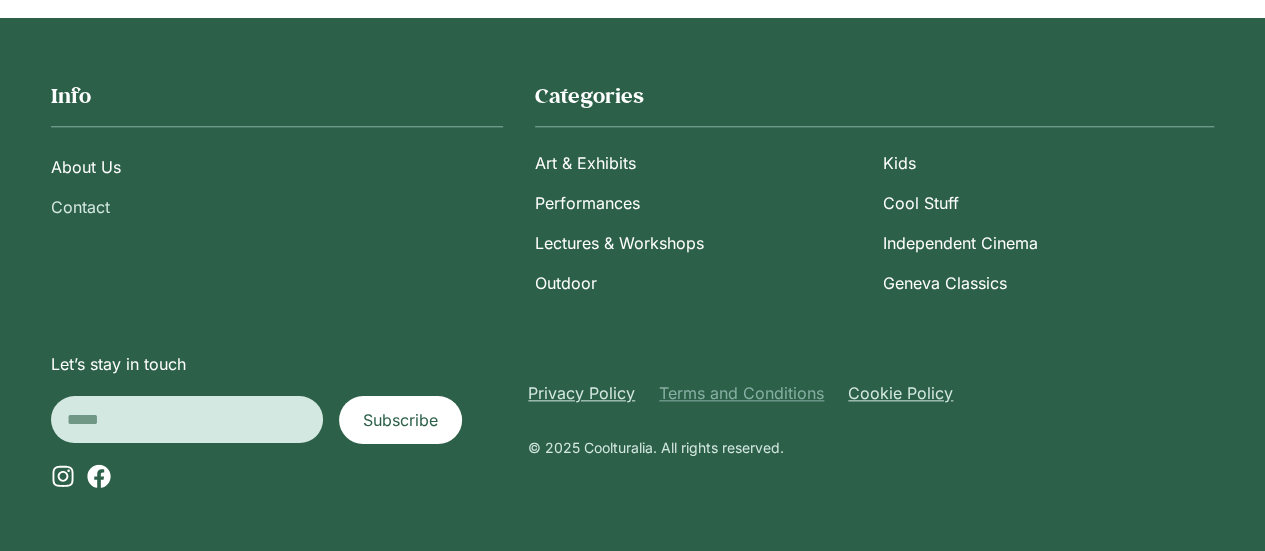 click on "Terms and Conditions" 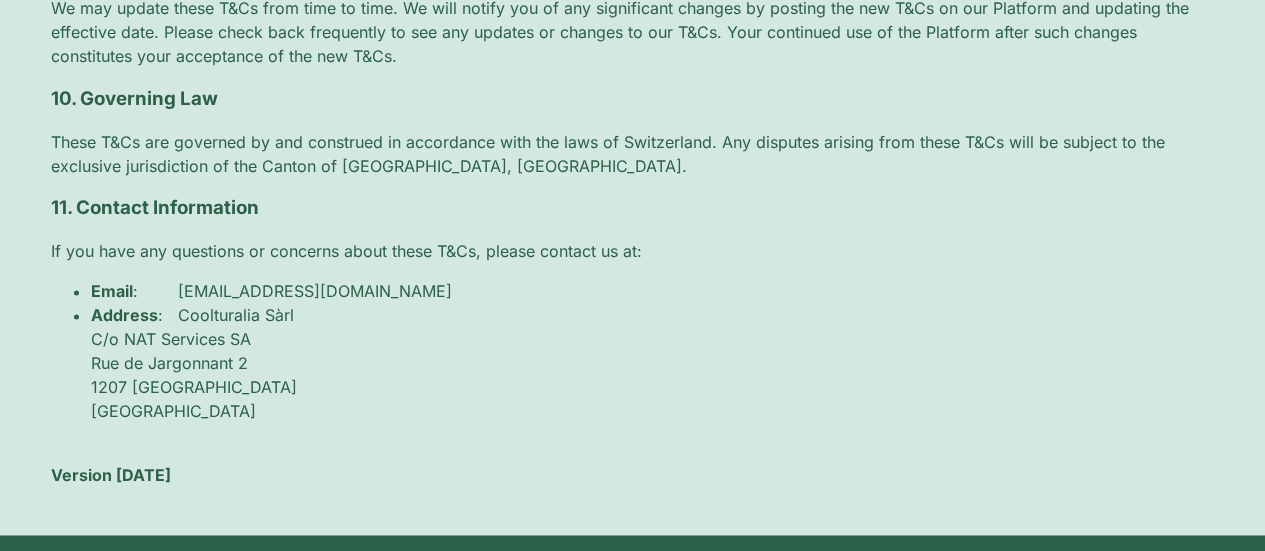 scroll, scrollTop: 1302, scrollLeft: 0, axis: vertical 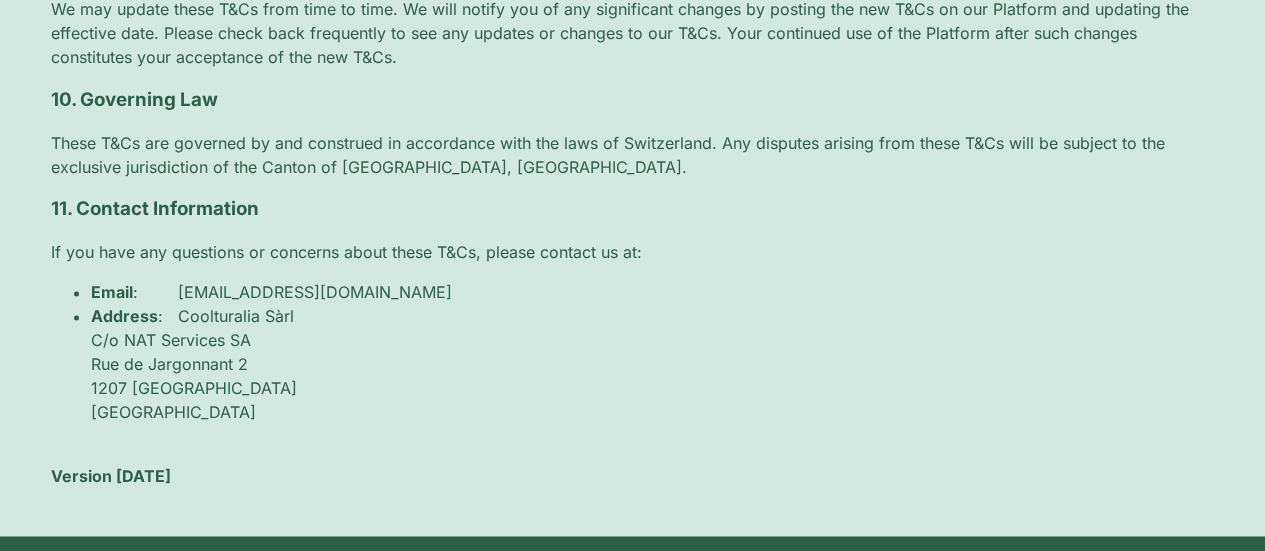drag, startPoint x: 344, startPoint y: 336, endPoint x: 210, endPoint y: 342, distance: 134.13426 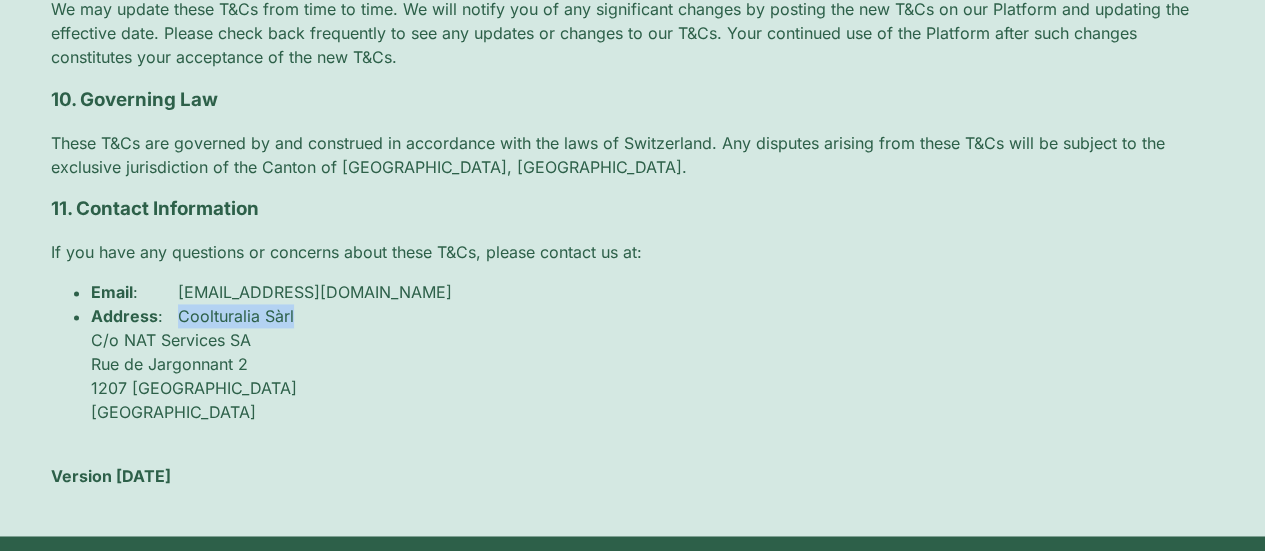 drag, startPoint x: 313, startPoint y: 307, endPoint x: 177, endPoint y: 325, distance: 137.186 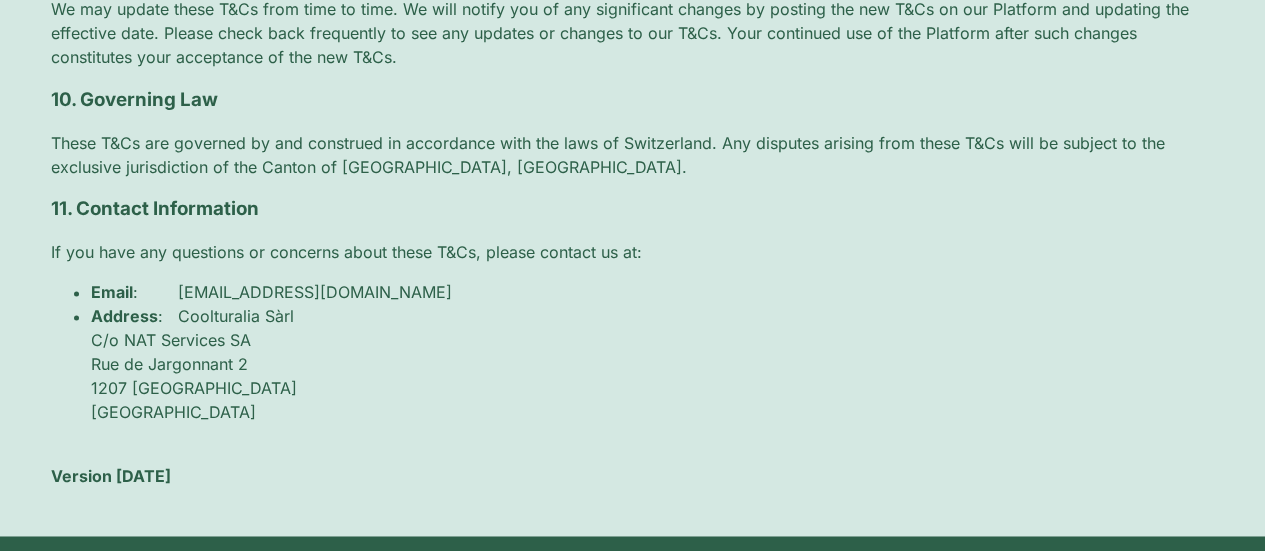 click on "Address :   Coolturalia Sàrl                    C/o NAT Services SA                    Rue de Jargonnant 2                    1207 Geneva                    SWITZERLAND" at bounding box center (653, 364) 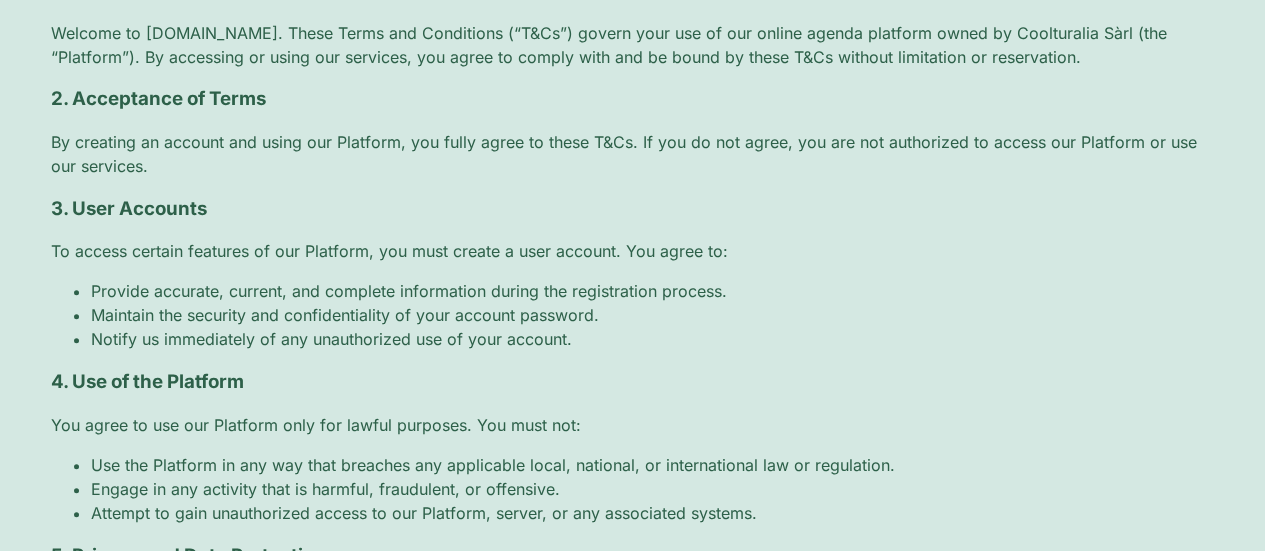 scroll, scrollTop: 0, scrollLeft: 0, axis: both 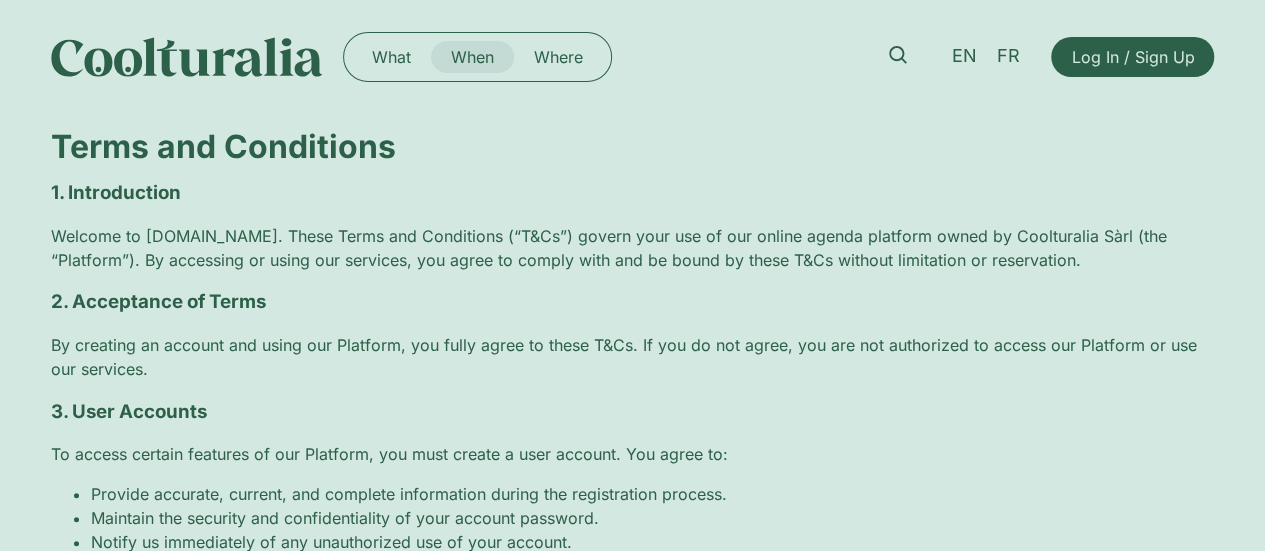 click on "When" 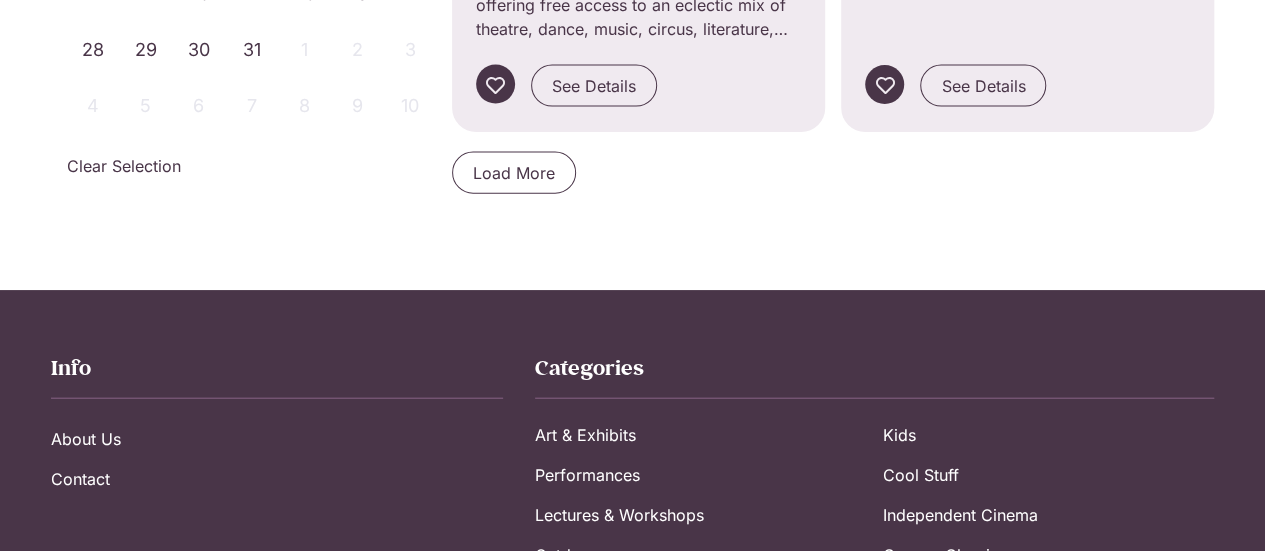 scroll, scrollTop: 2199, scrollLeft: 0, axis: vertical 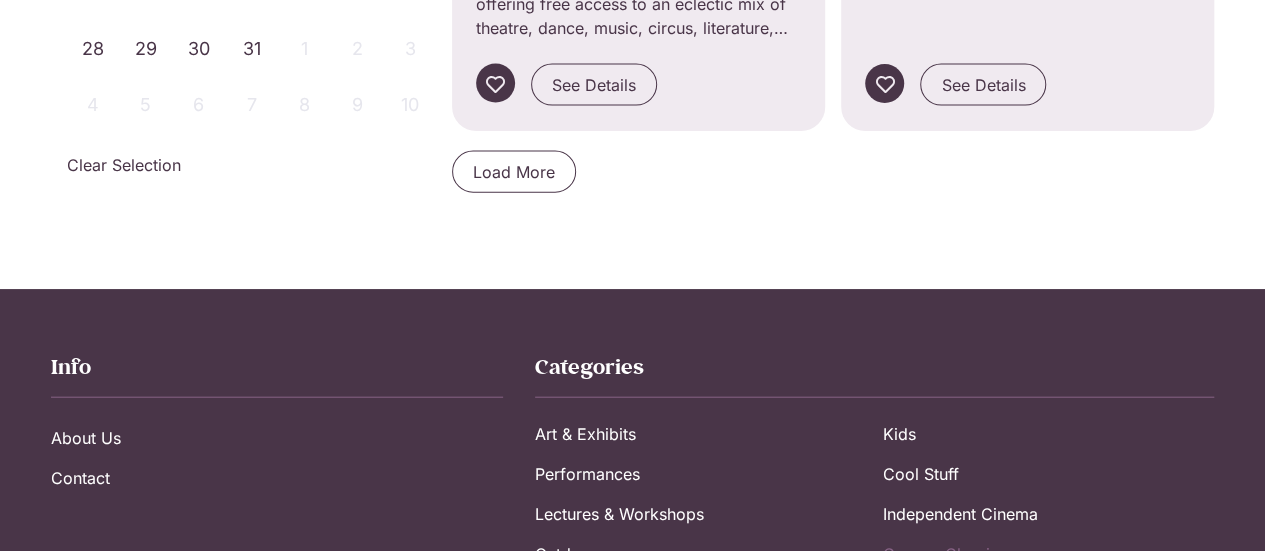 click on "Geneva Classics" 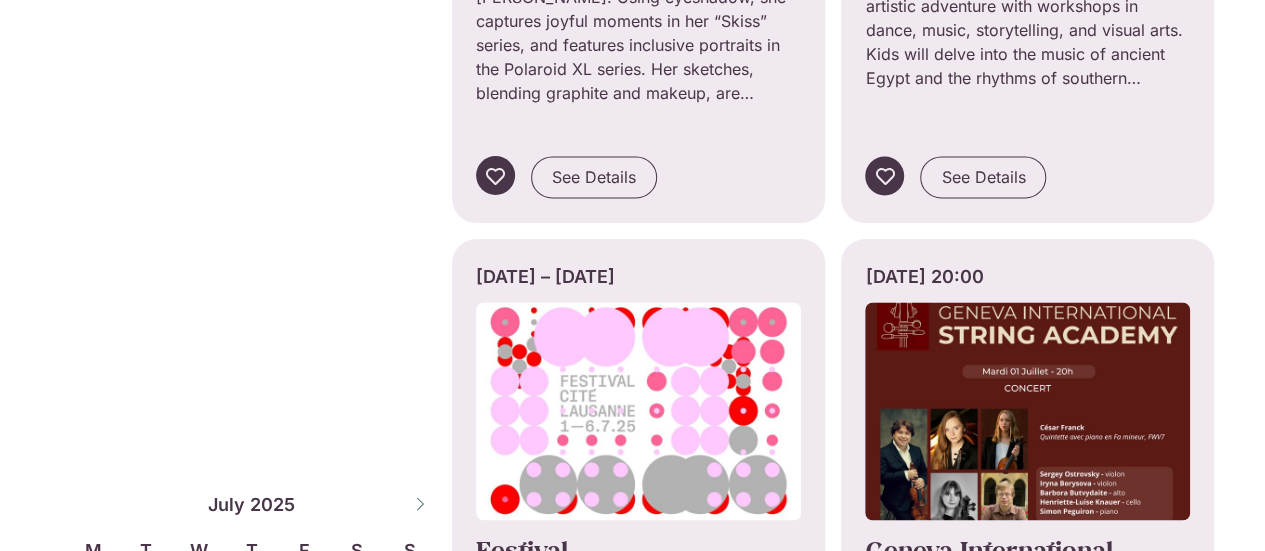 scroll, scrollTop: 2384, scrollLeft: 0, axis: vertical 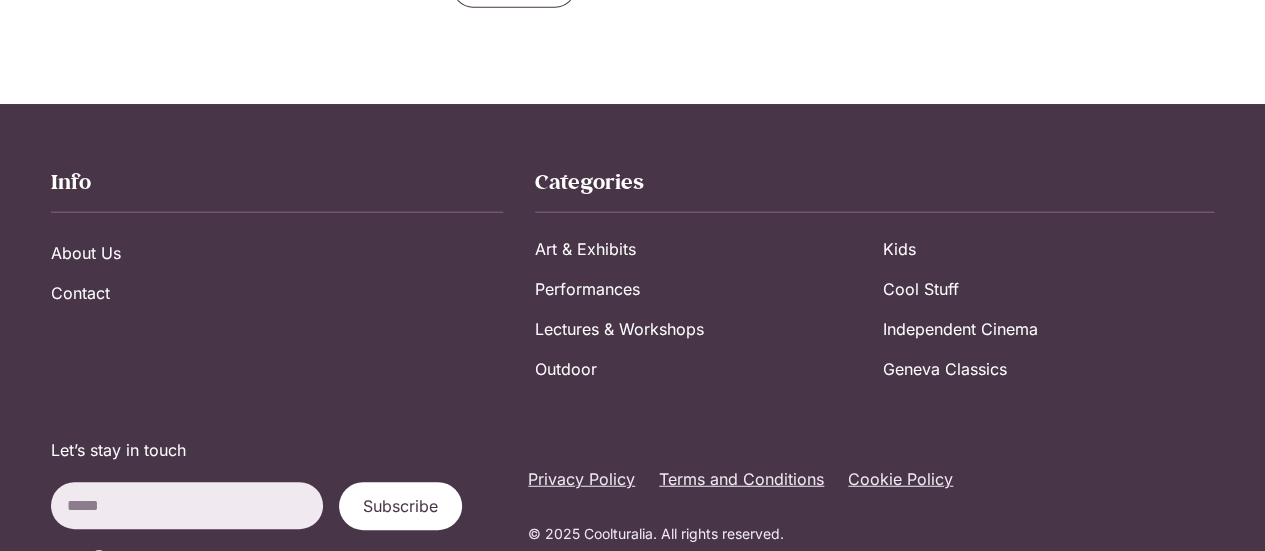 click 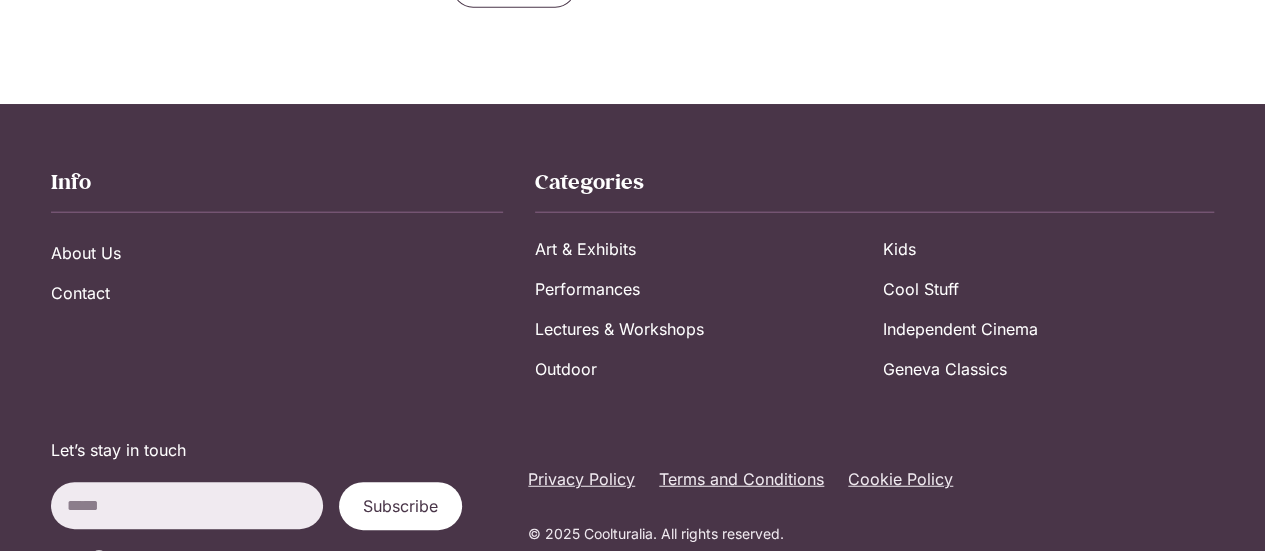 click 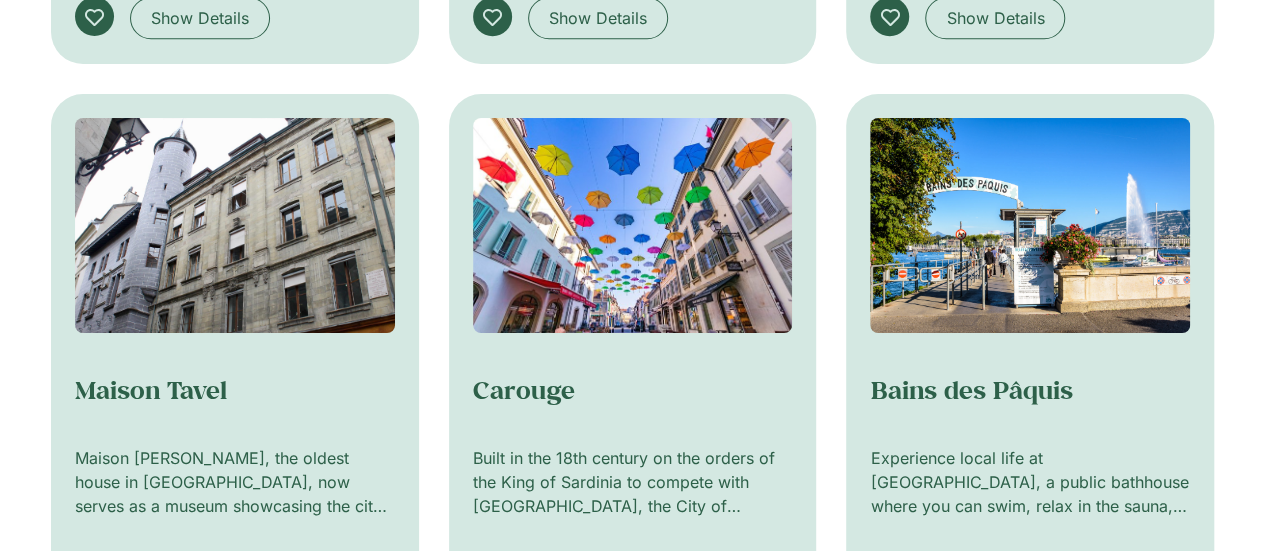 scroll, scrollTop: 910, scrollLeft: 0, axis: vertical 